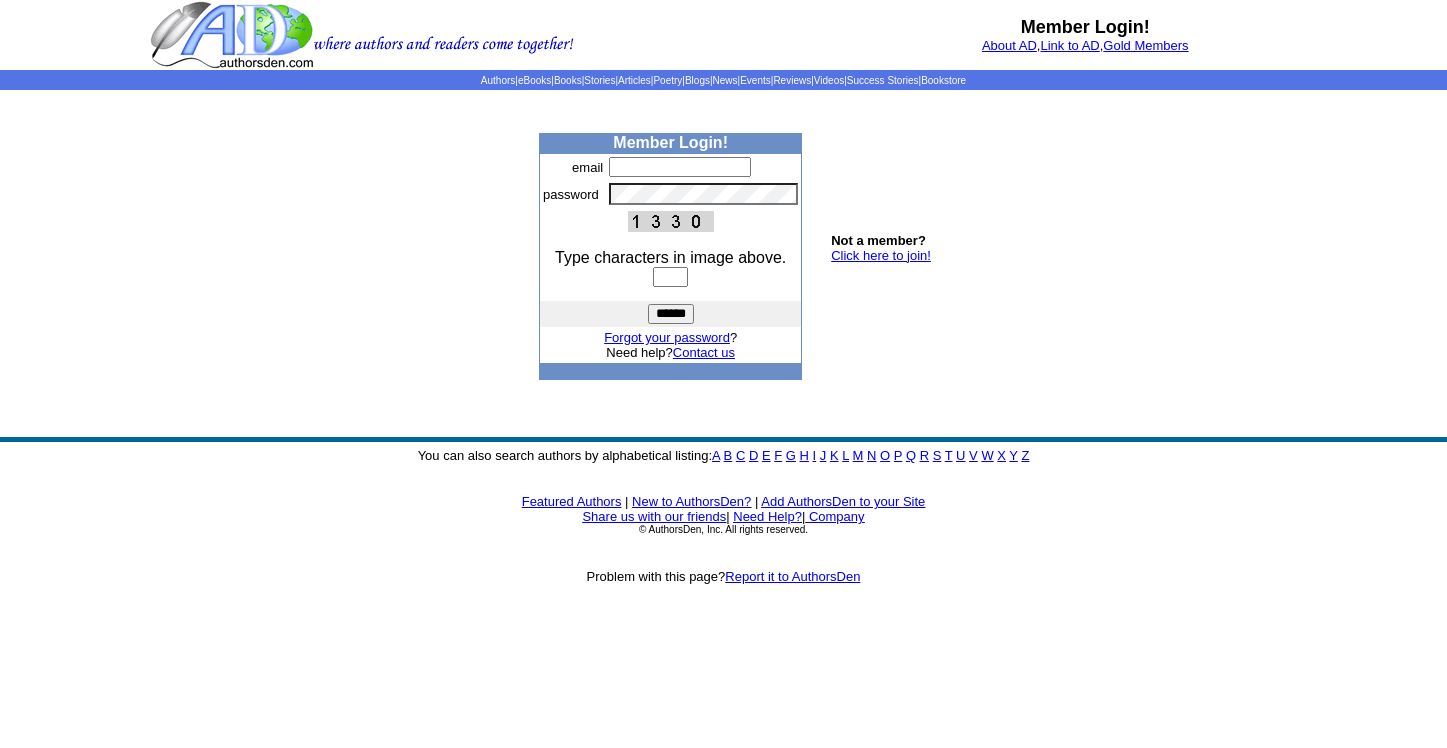 scroll, scrollTop: 0, scrollLeft: 0, axis: both 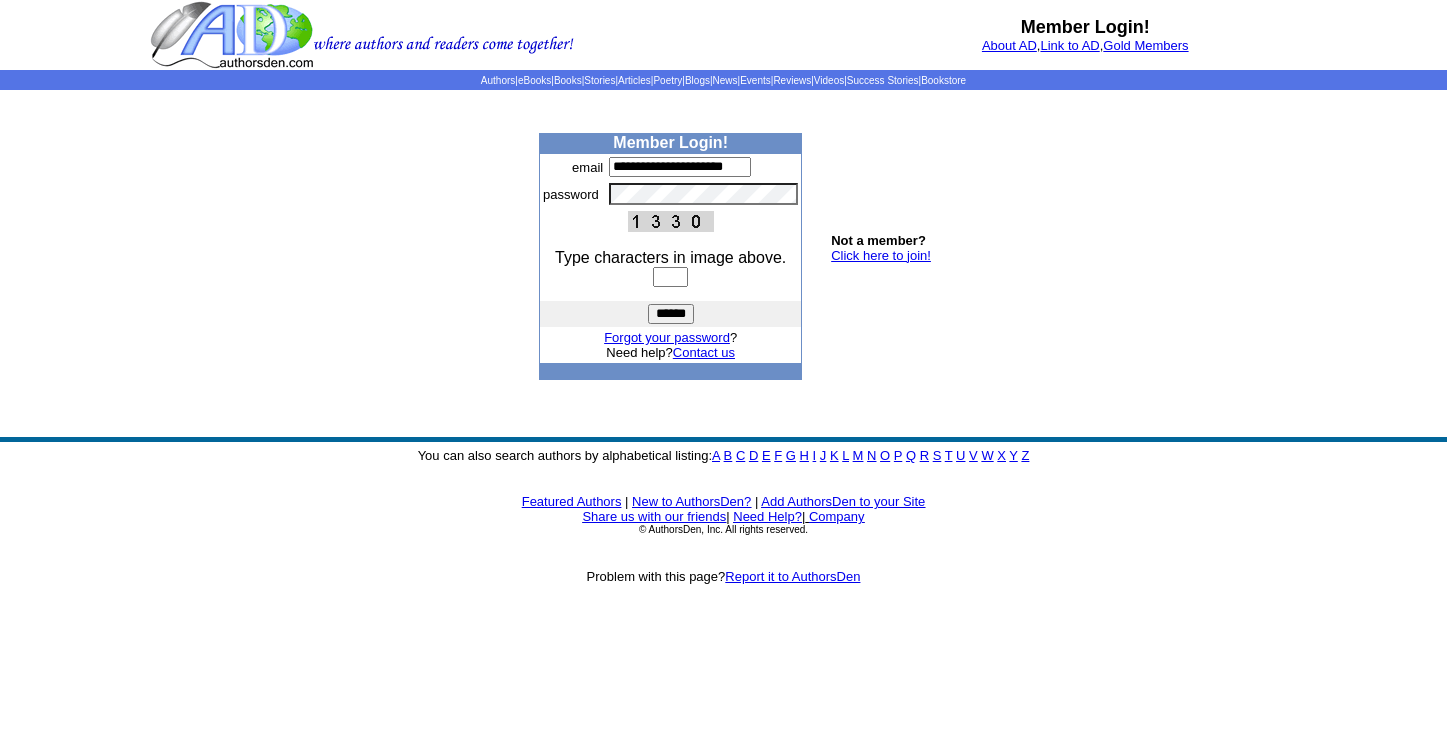 type on "**********" 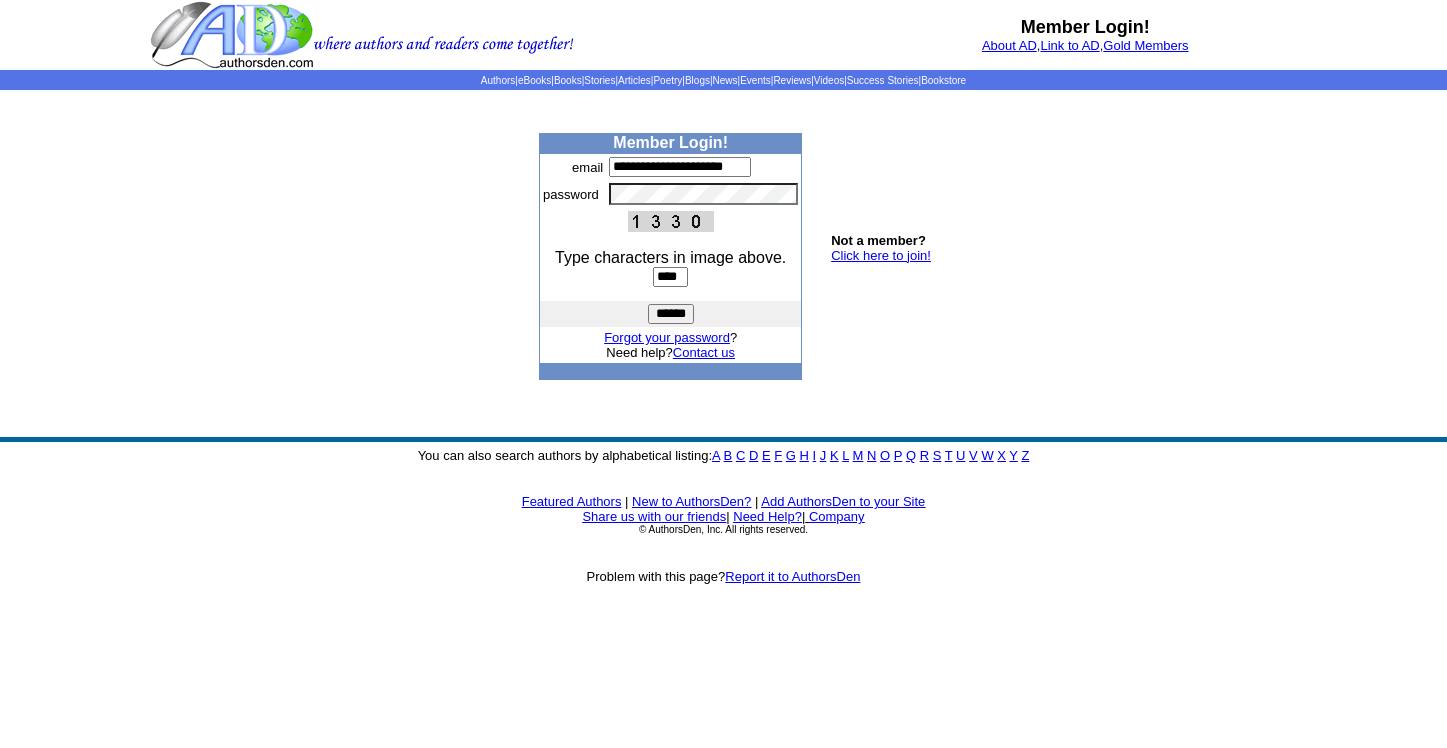 type on "****" 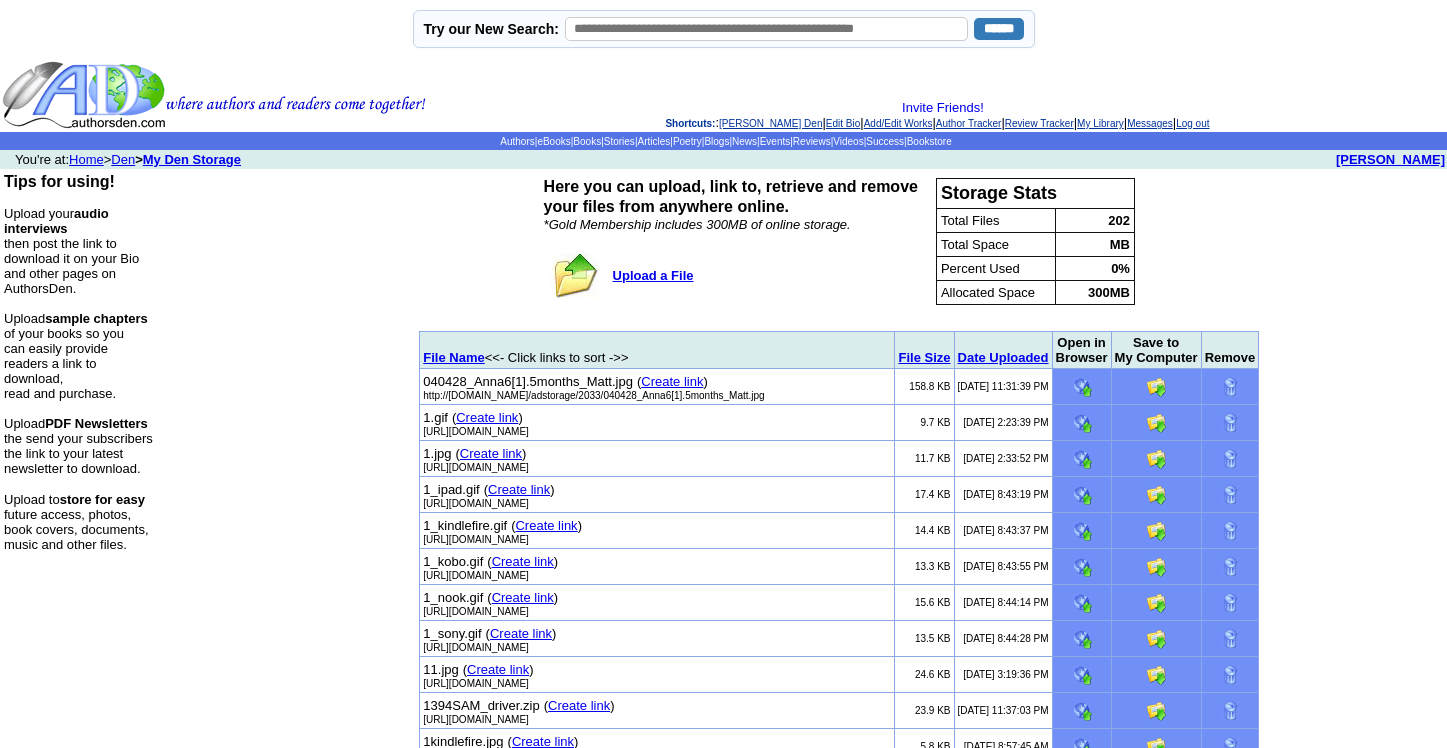 scroll, scrollTop: 0, scrollLeft: 0, axis: both 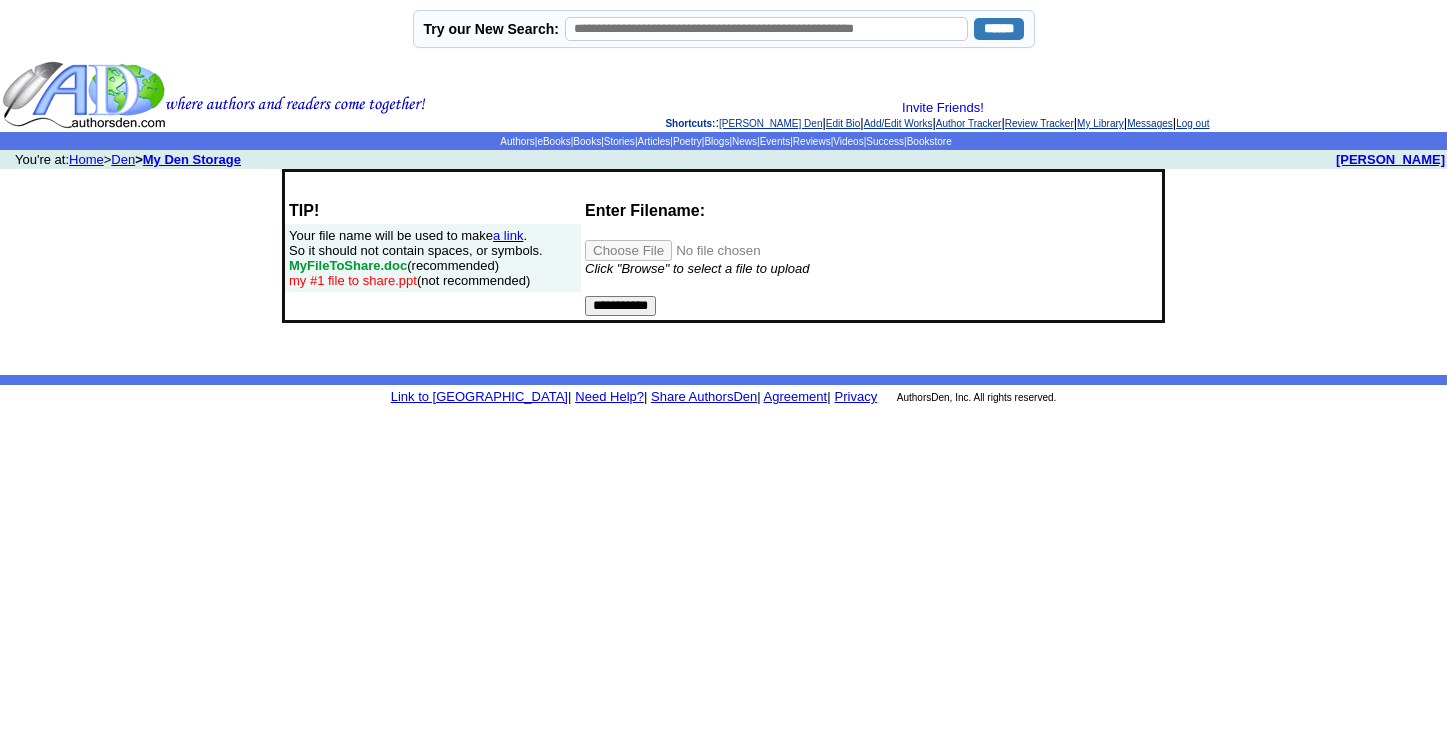 click at bounding box center [711, 250] 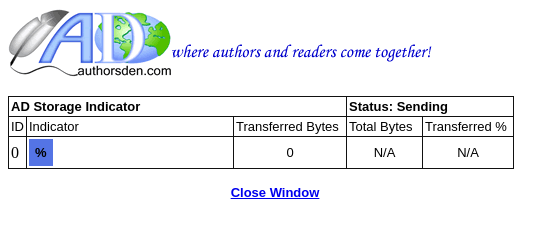 scroll, scrollTop: 0, scrollLeft: 0, axis: both 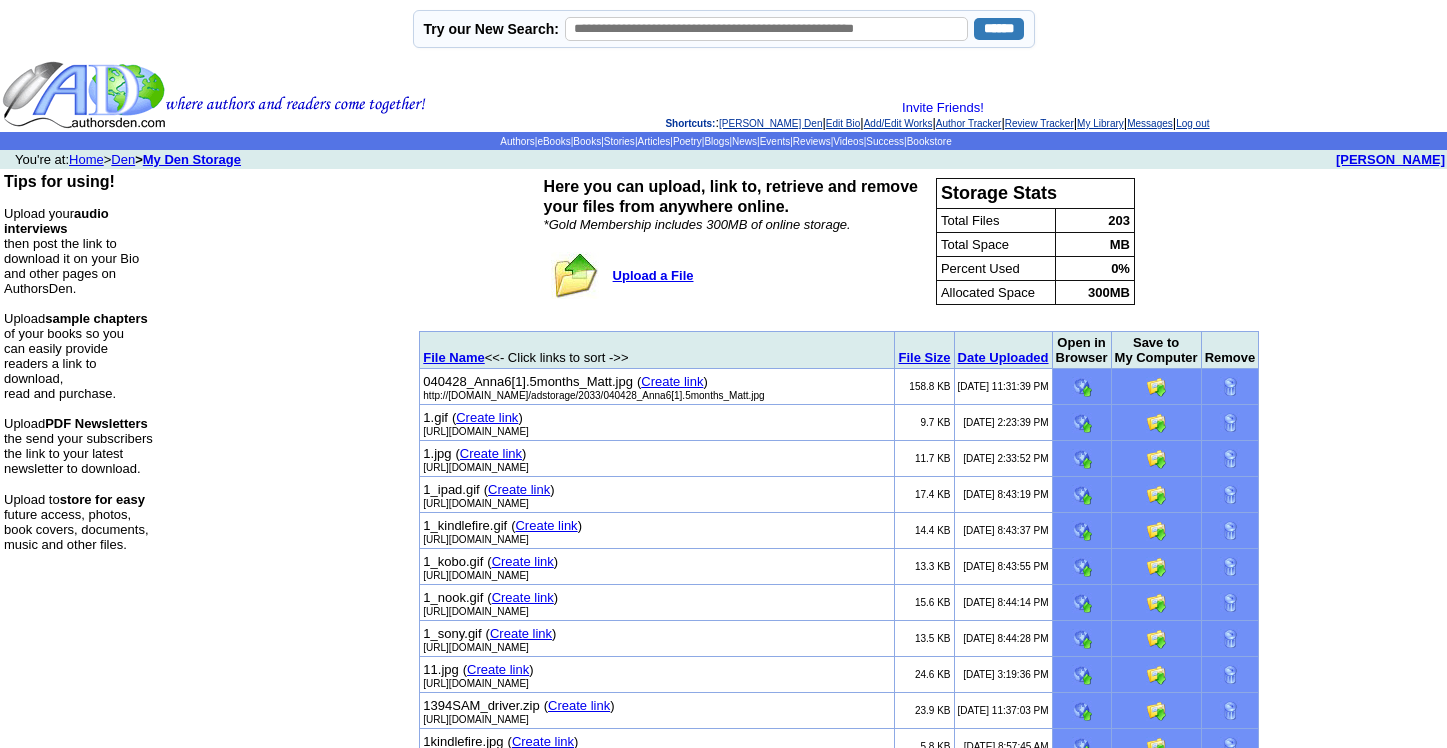 click on "Date
Uploaded" at bounding box center (1003, 357) 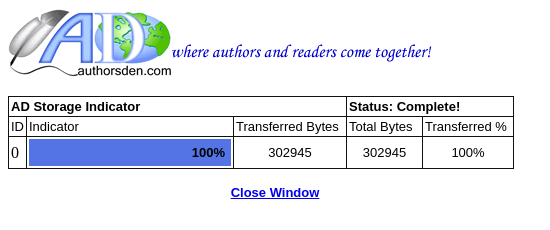 scroll, scrollTop: 0, scrollLeft: 0, axis: both 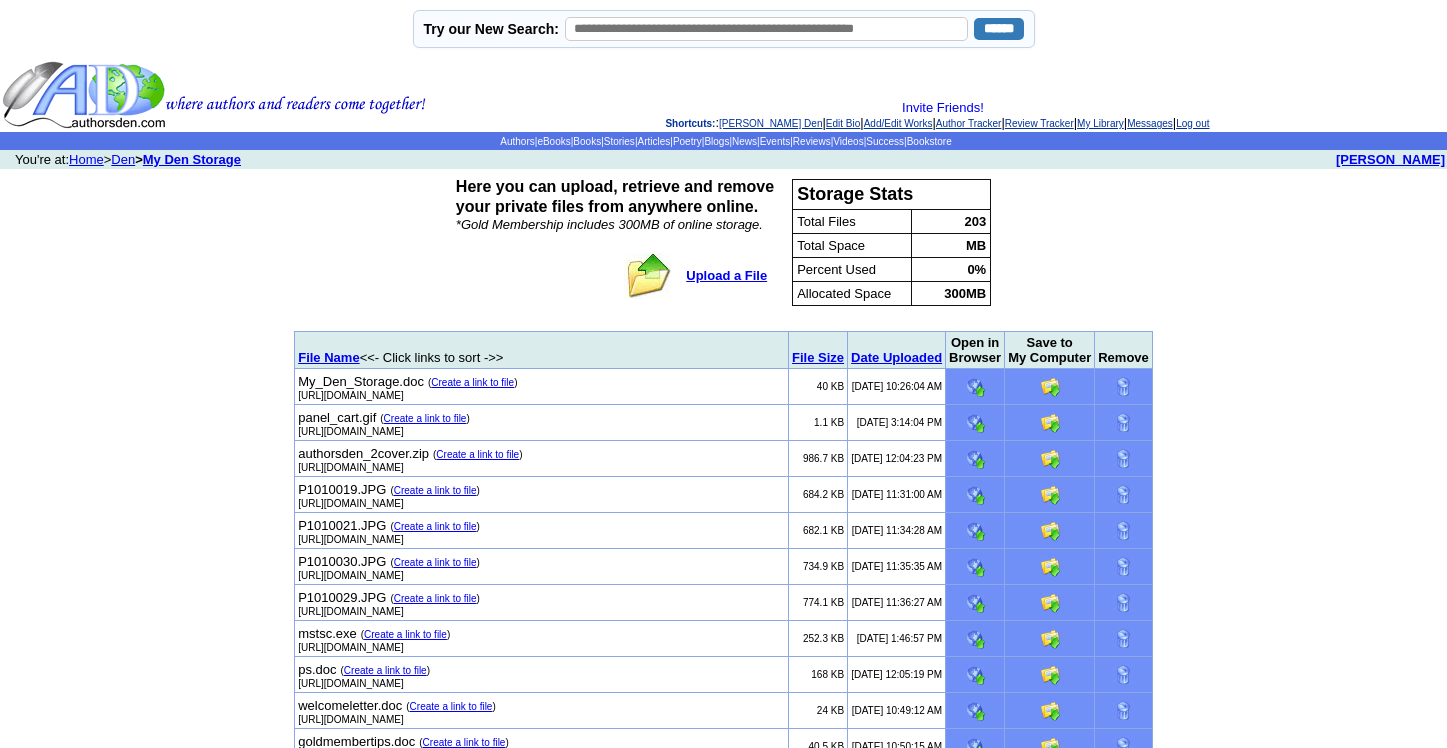 click on "Date
Uploaded" at bounding box center (896, 357) 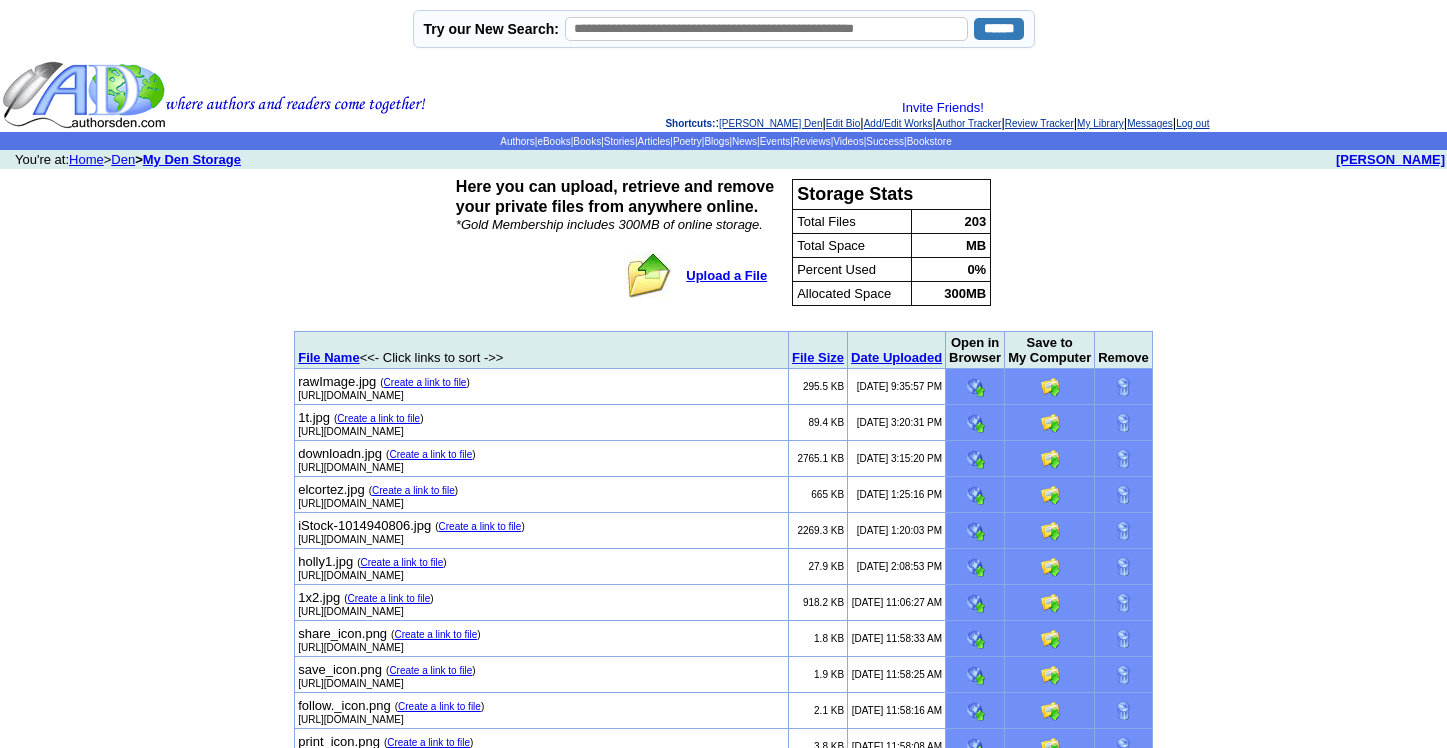 scroll, scrollTop: 0, scrollLeft: 0, axis: both 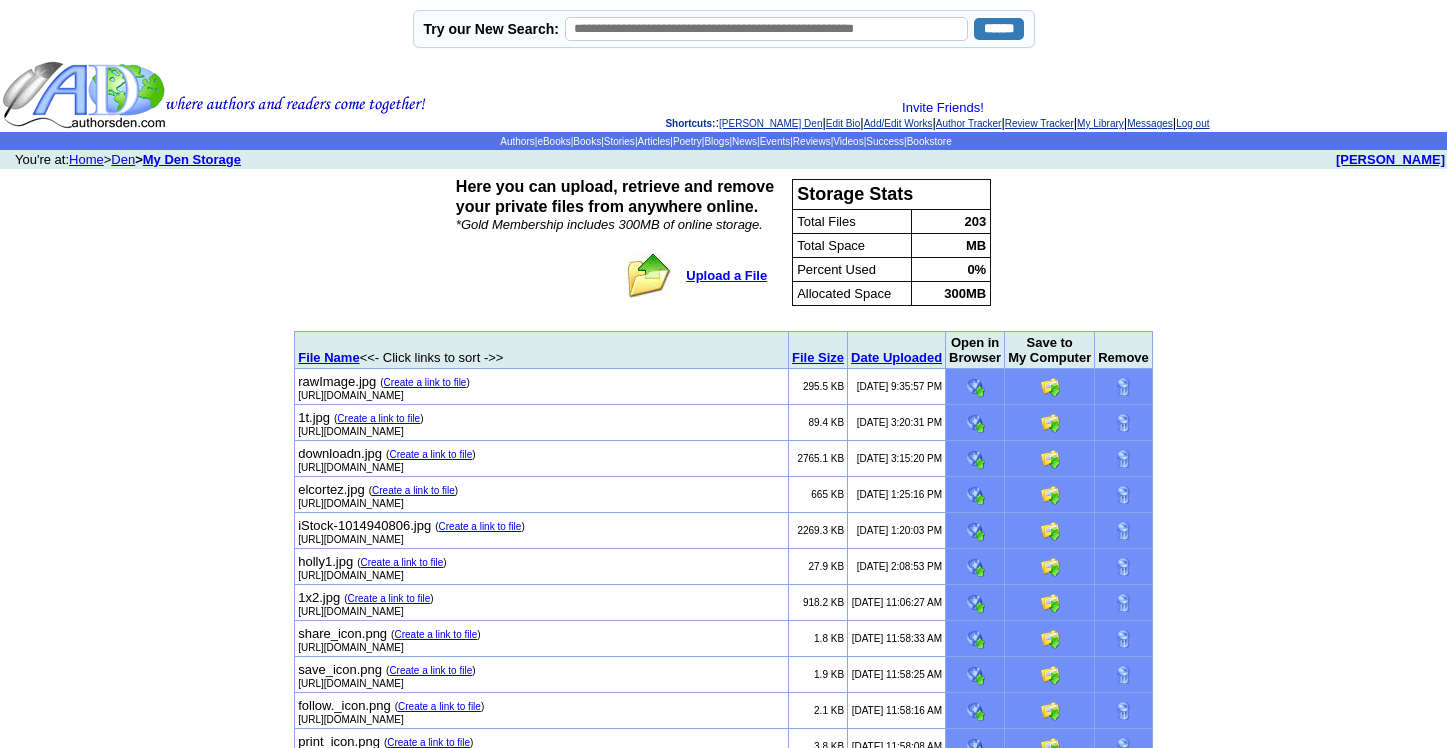 drag, startPoint x: 540, startPoint y: 428, endPoint x: 285, endPoint y: 430, distance: 255.00784 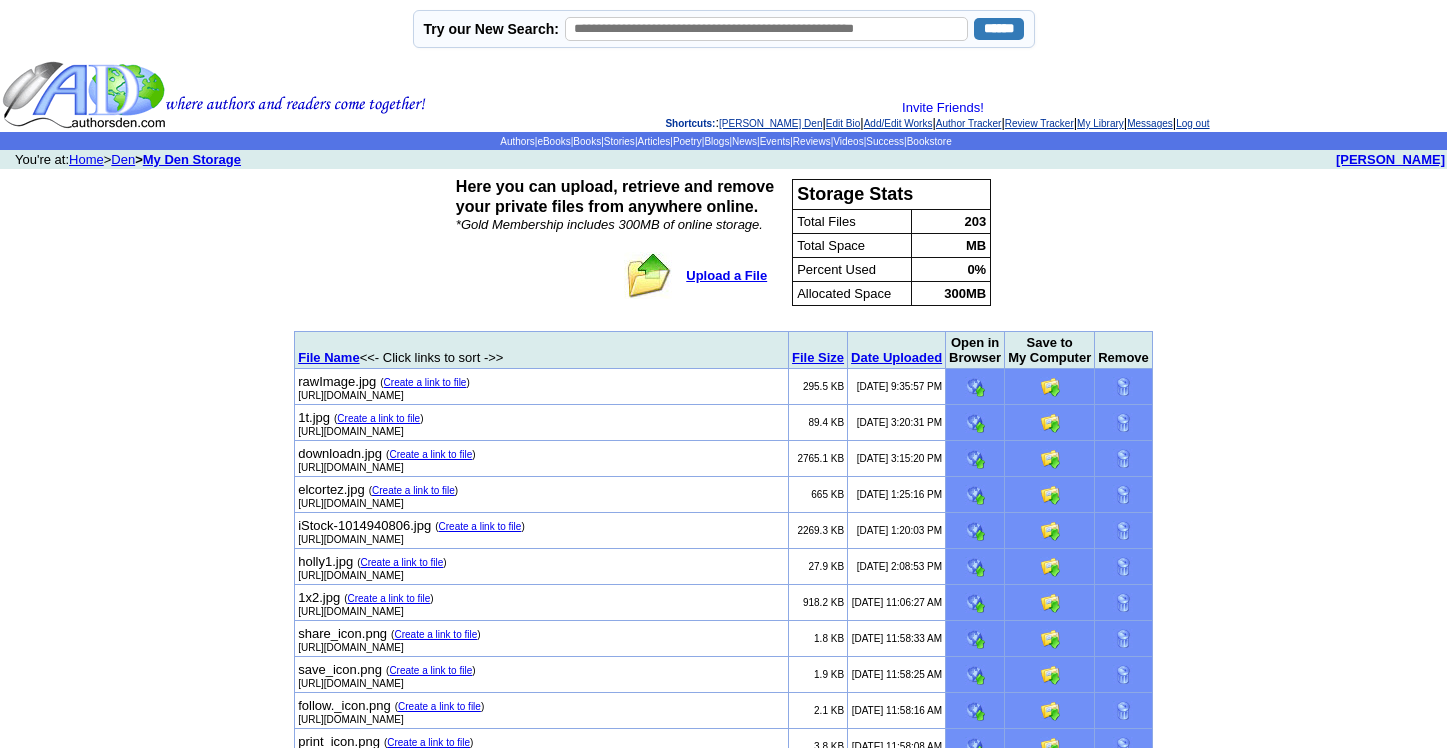 click on "rawImage.jpg     ( Create a link to file ) [URL][DOMAIN_NAME]" at bounding box center (542, 387) 